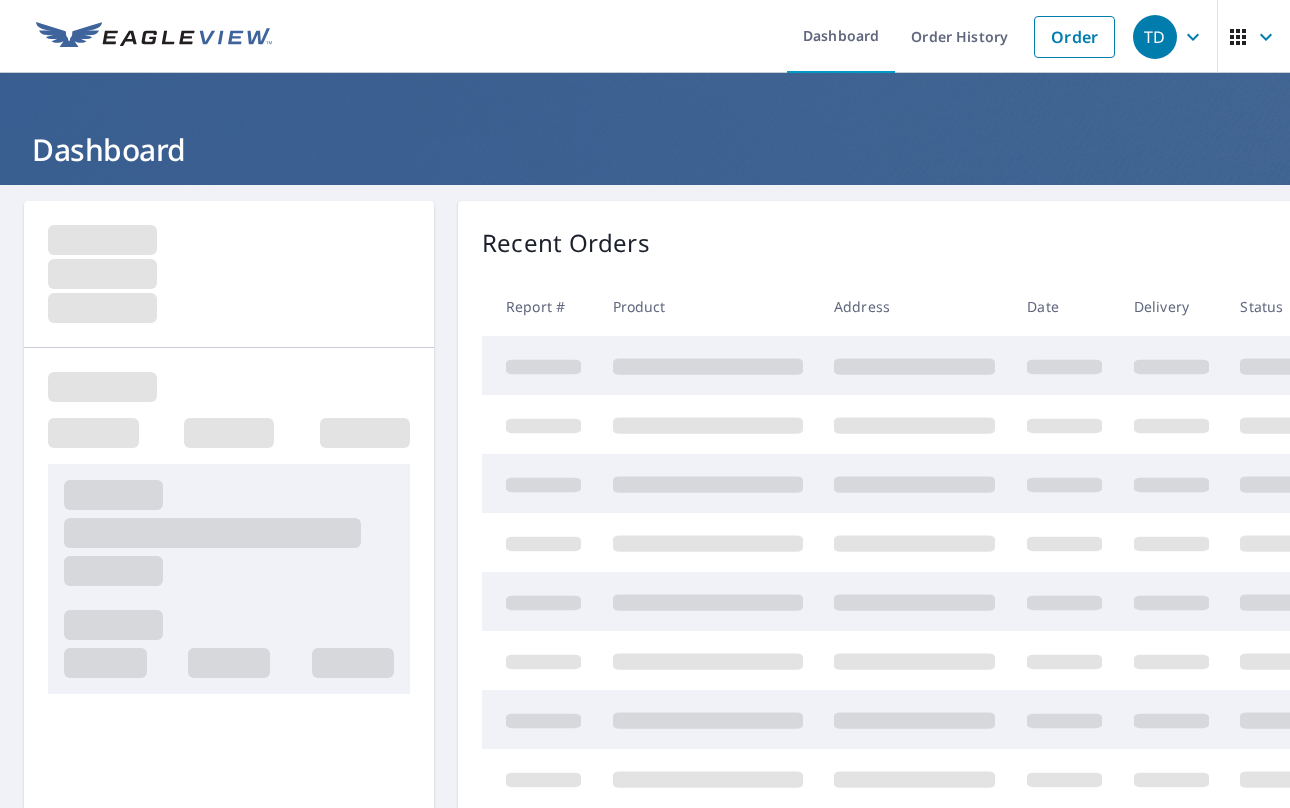 scroll, scrollTop: 0, scrollLeft: 0, axis: both 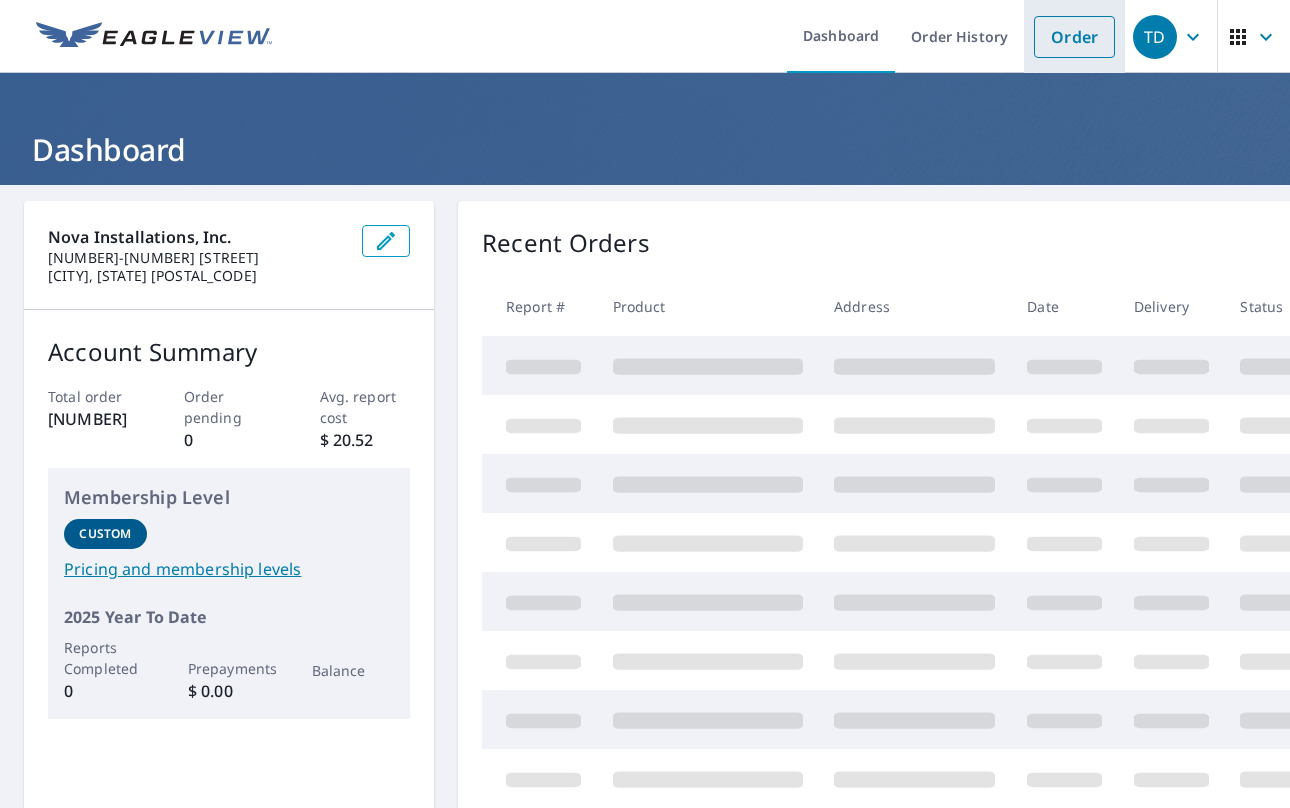 click on "Order" at bounding box center [1074, 37] 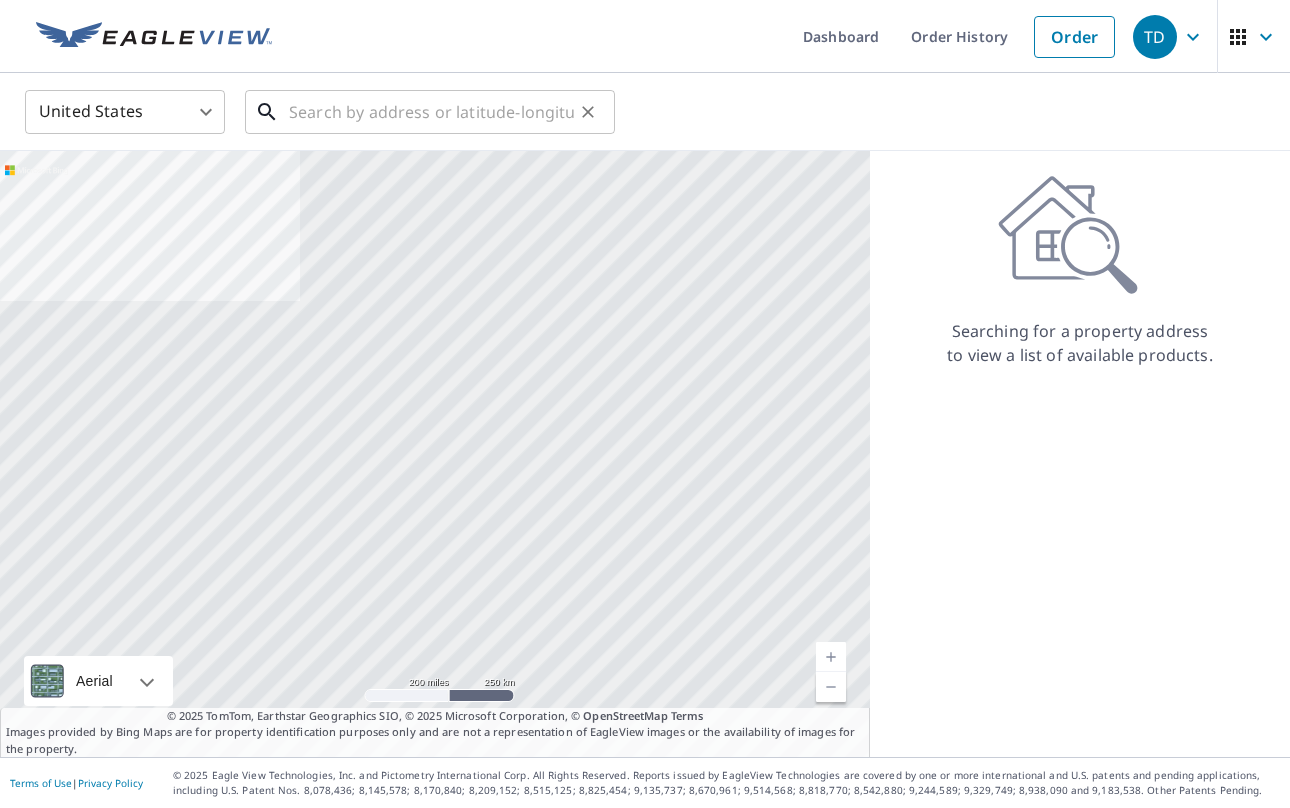 click at bounding box center [431, 112] 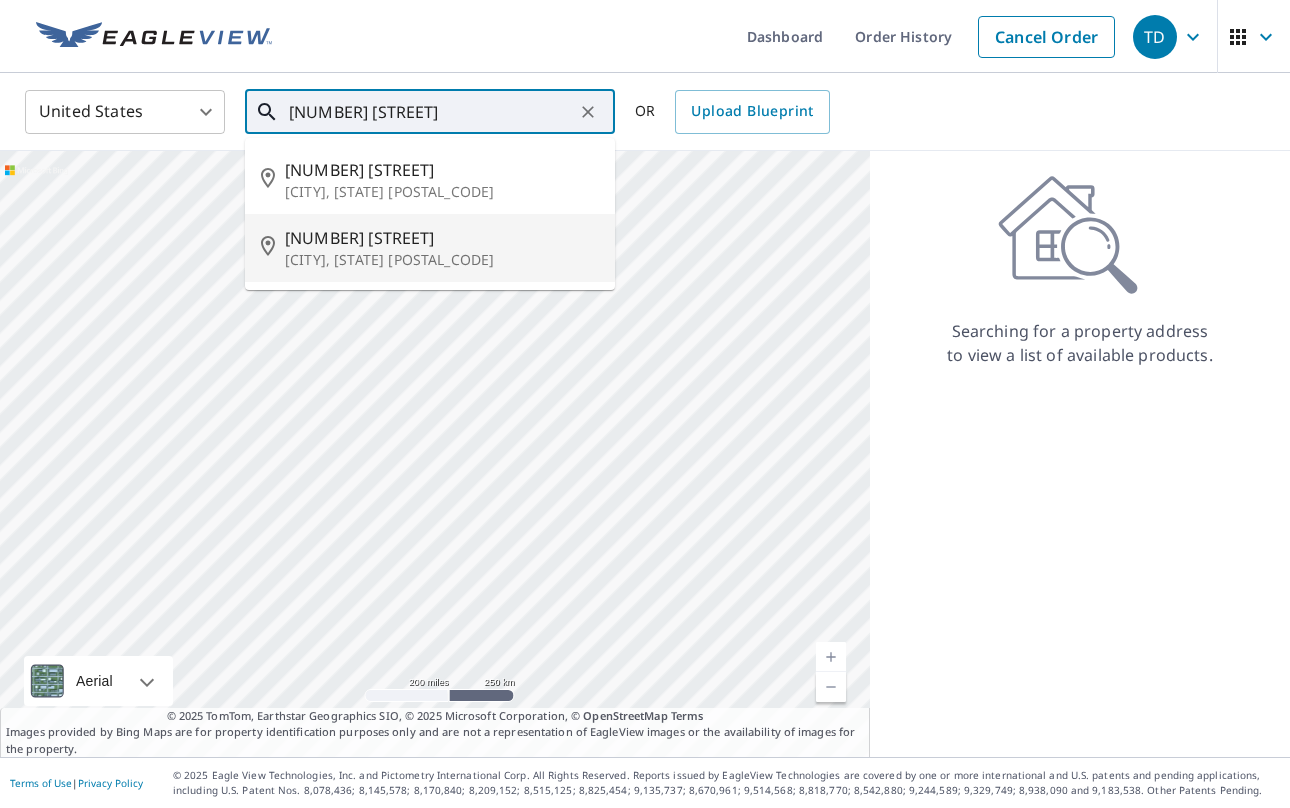 click on "[CITY], [STATE] [POSTAL_CODE]" at bounding box center (442, 260) 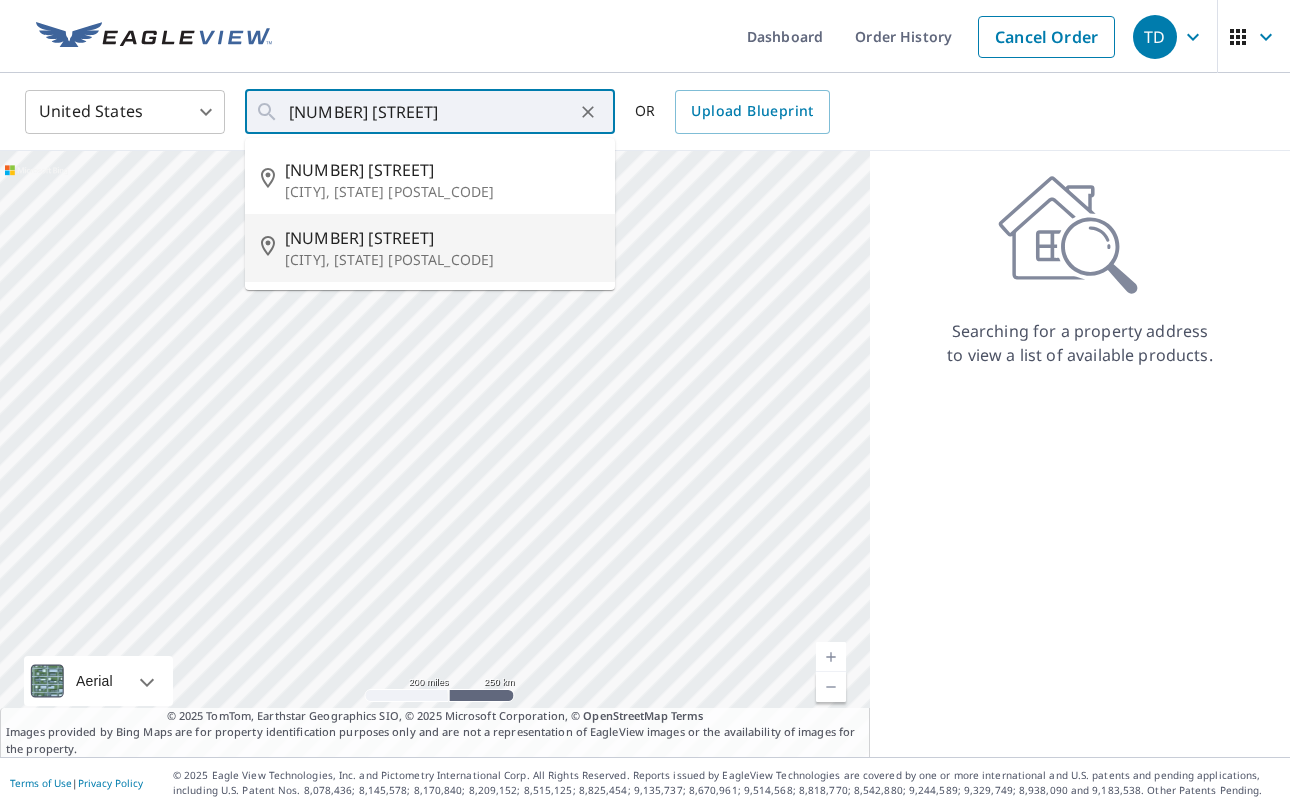 type on "[NUMBER] [STREET], [CITY], [STATE] [POSTAL_CODE]" 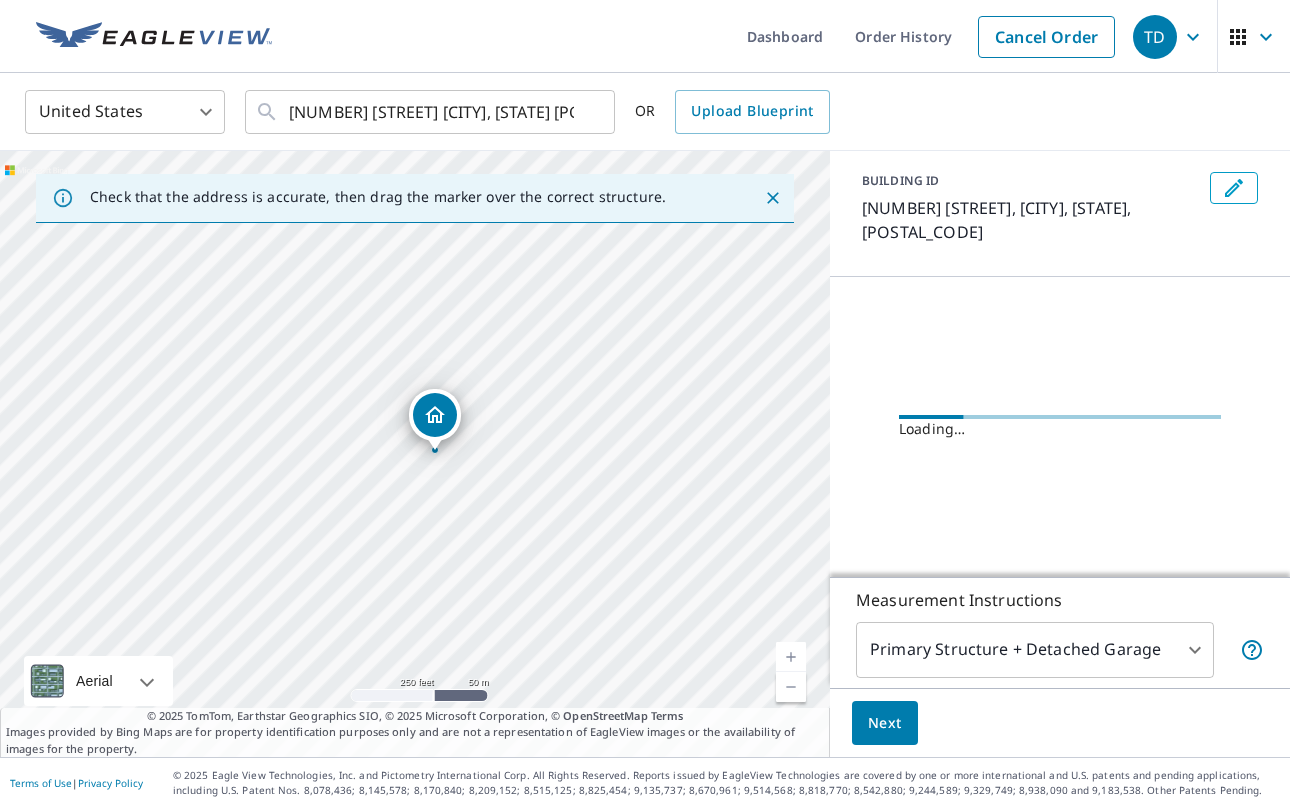 scroll, scrollTop: 105, scrollLeft: 0, axis: vertical 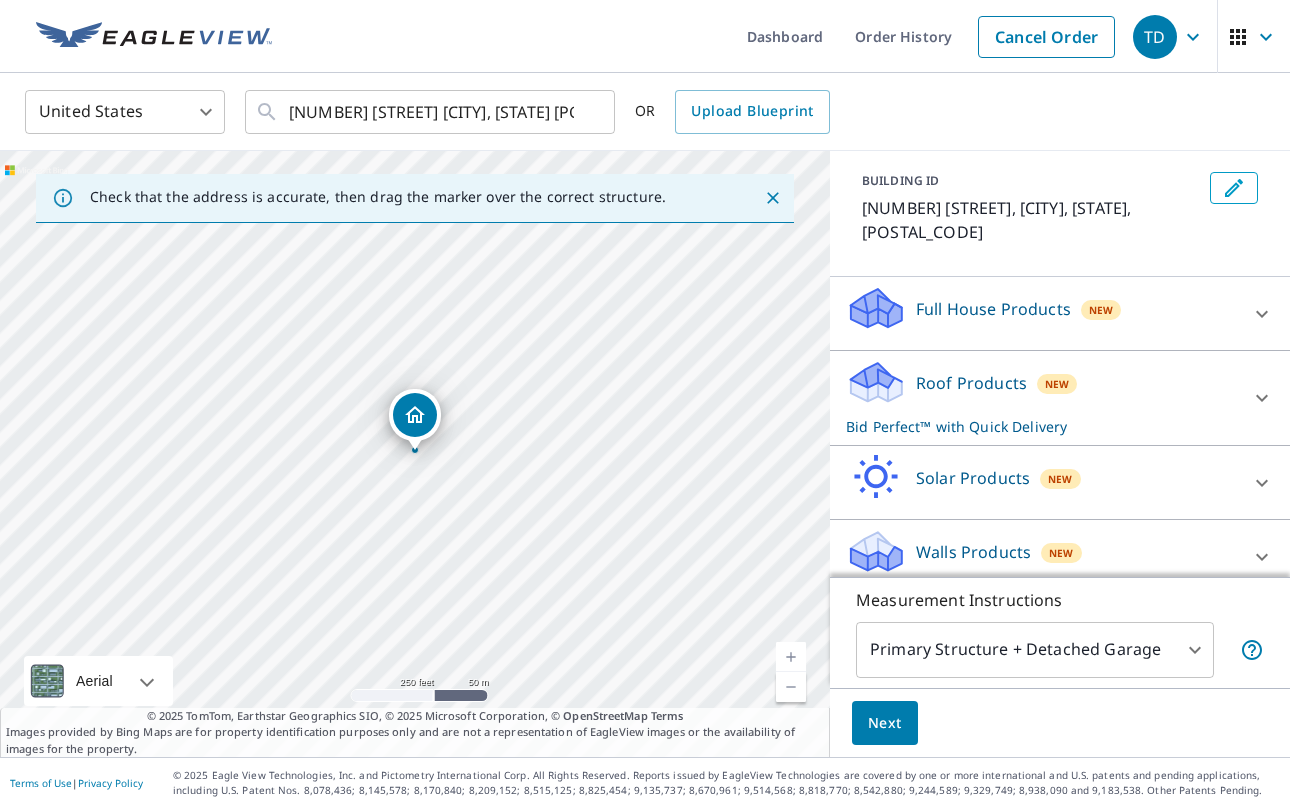 click on "Roof Products New Bid Perfect™ with Quick Delivery" at bounding box center [1042, 398] 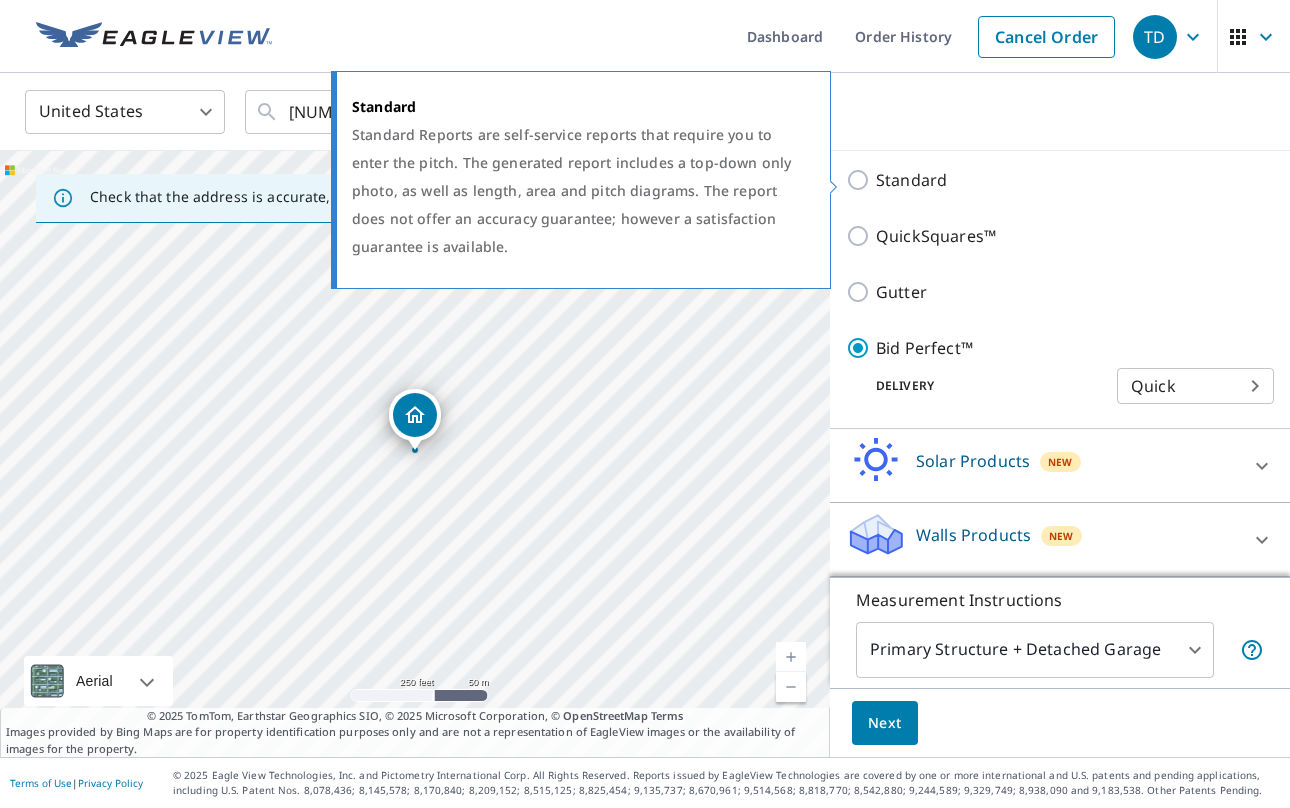 scroll, scrollTop: 446, scrollLeft: 0, axis: vertical 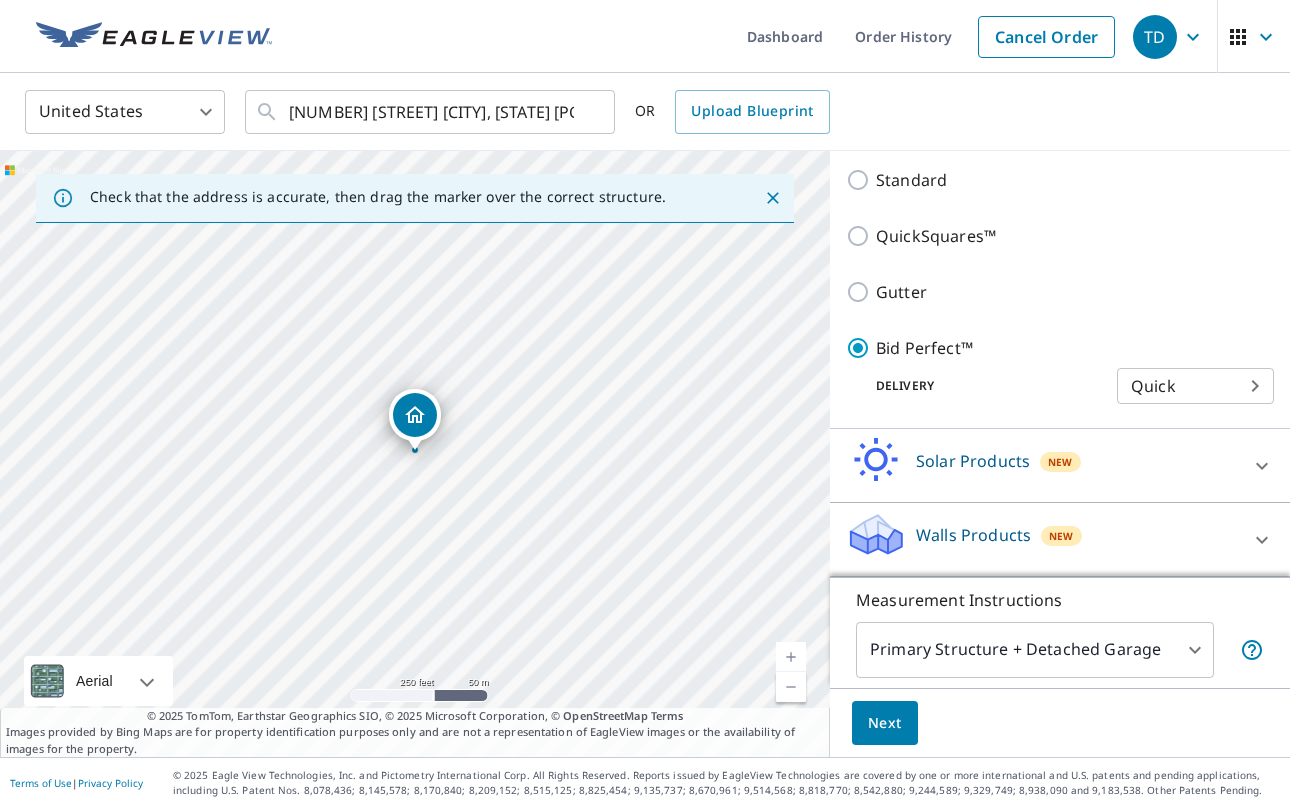 click on "Next" at bounding box center (885, 723) 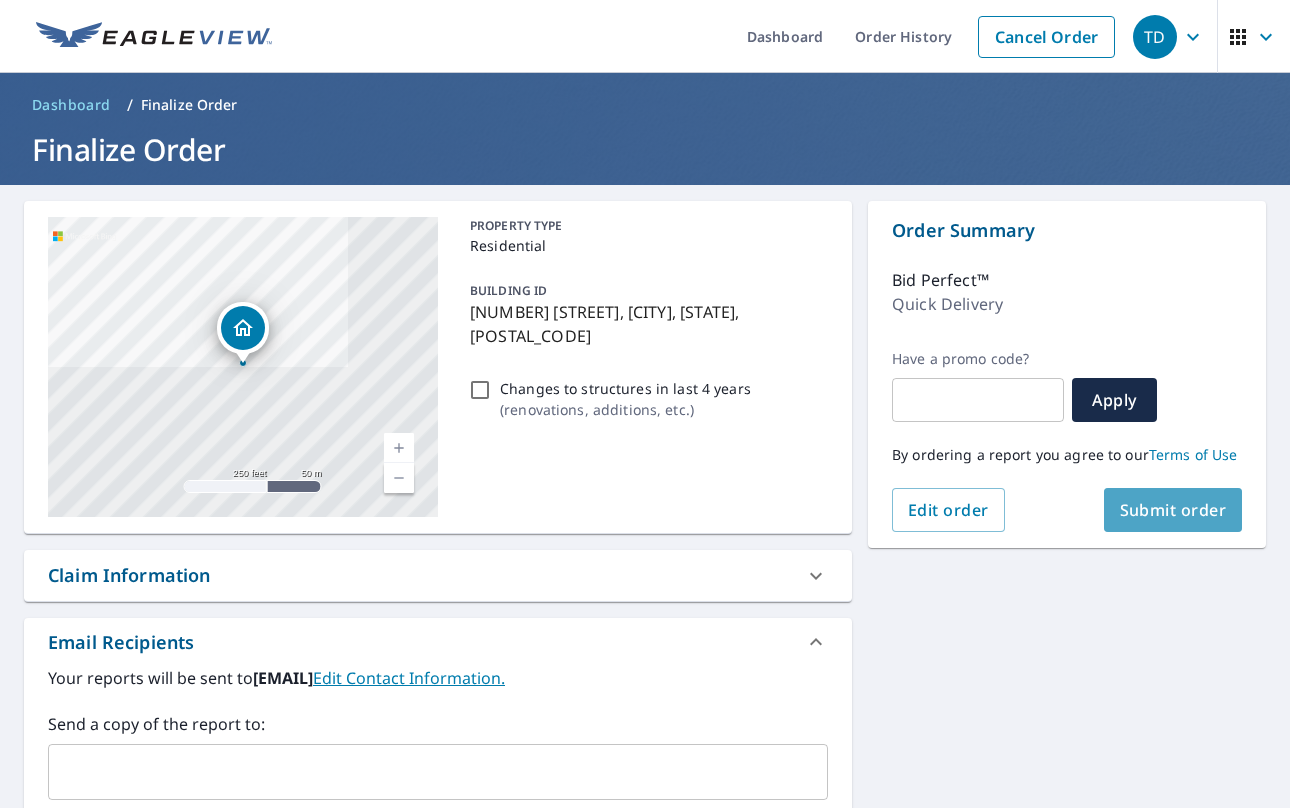 click on "Submit order" at bounding box center (1173, 510) 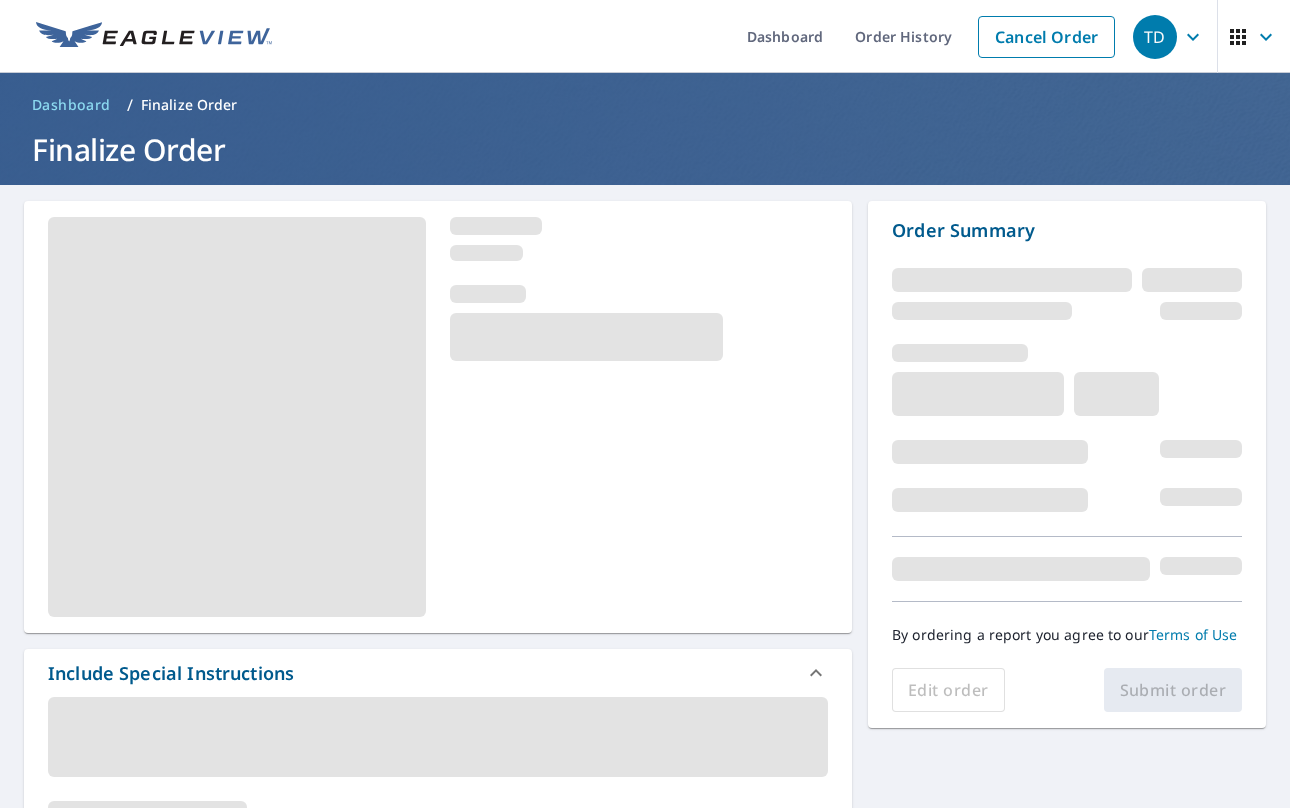 scroll, scrollTop: 0, scrollLeft: 0, axis: both 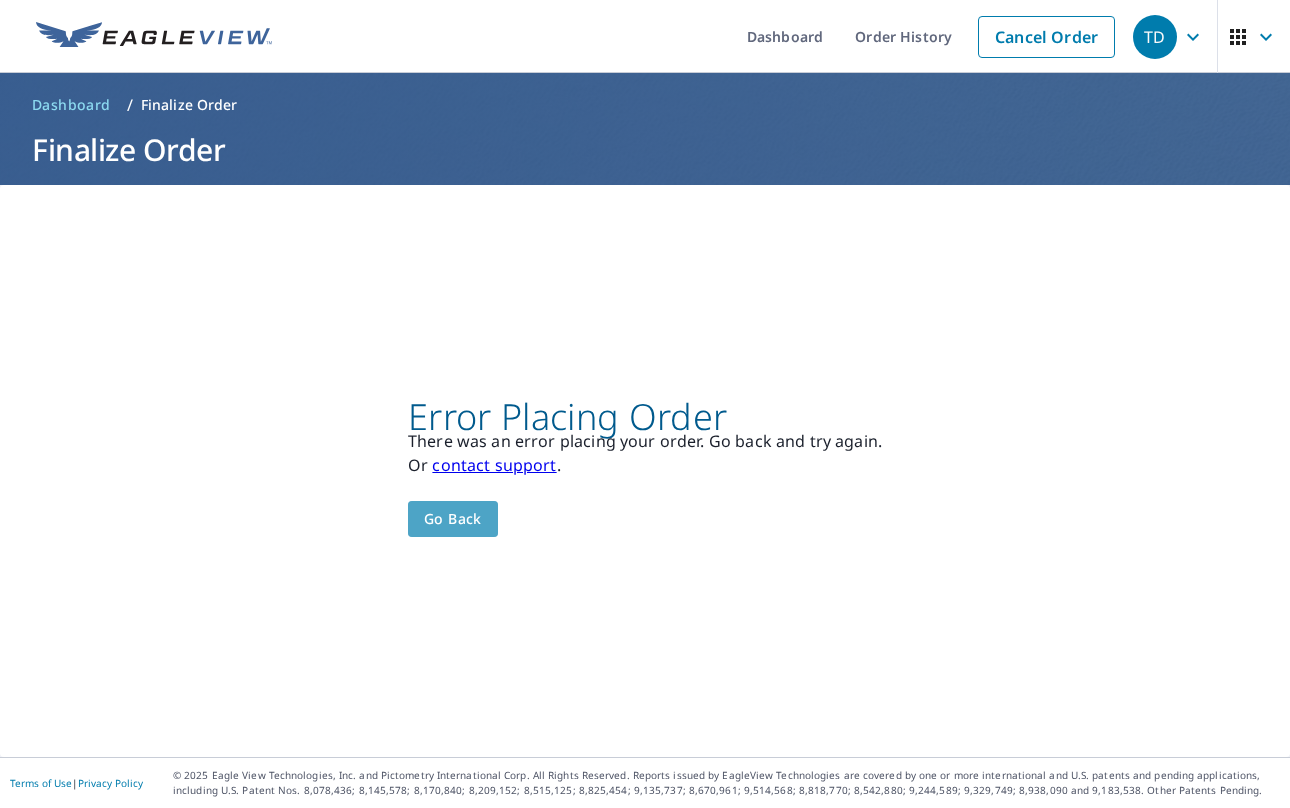 click on "Go back" at bounding box center [453, 519] 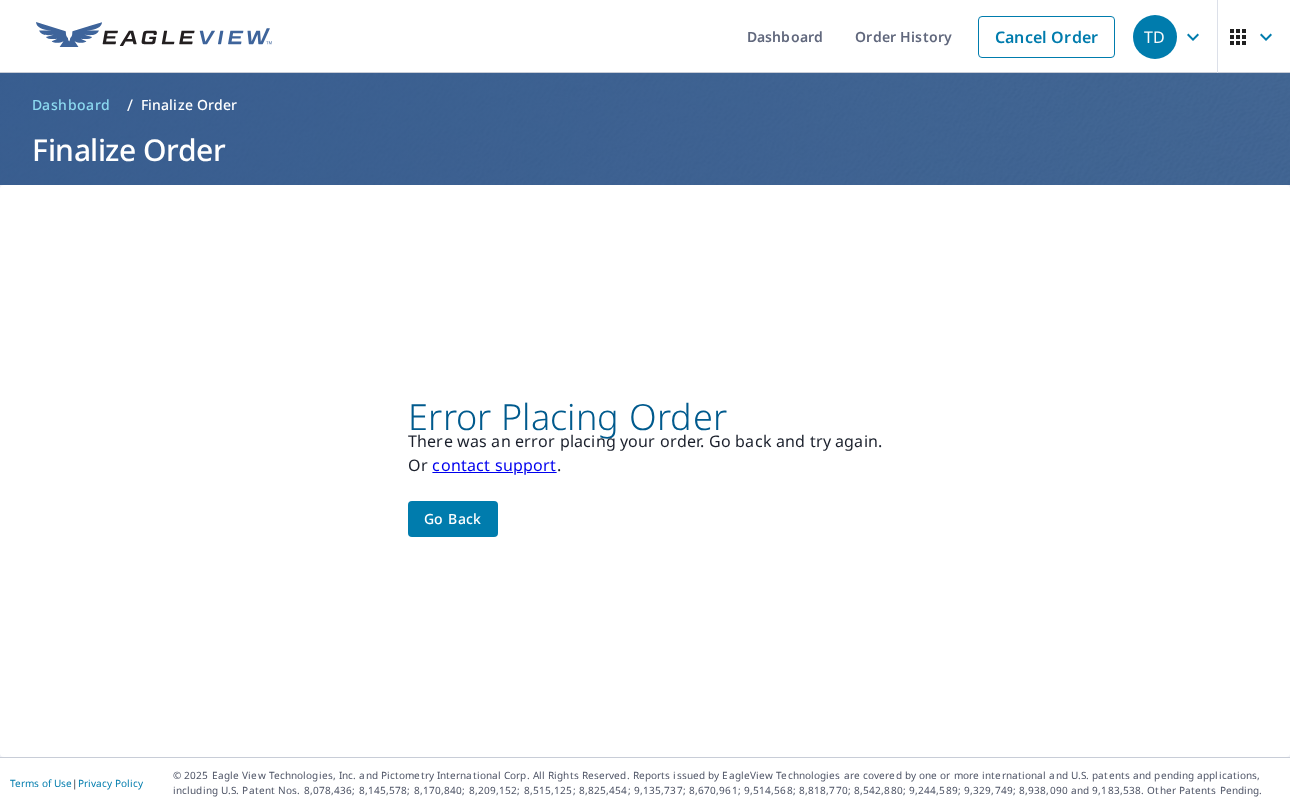 click on "Go back" at bounding box center [453, 519] 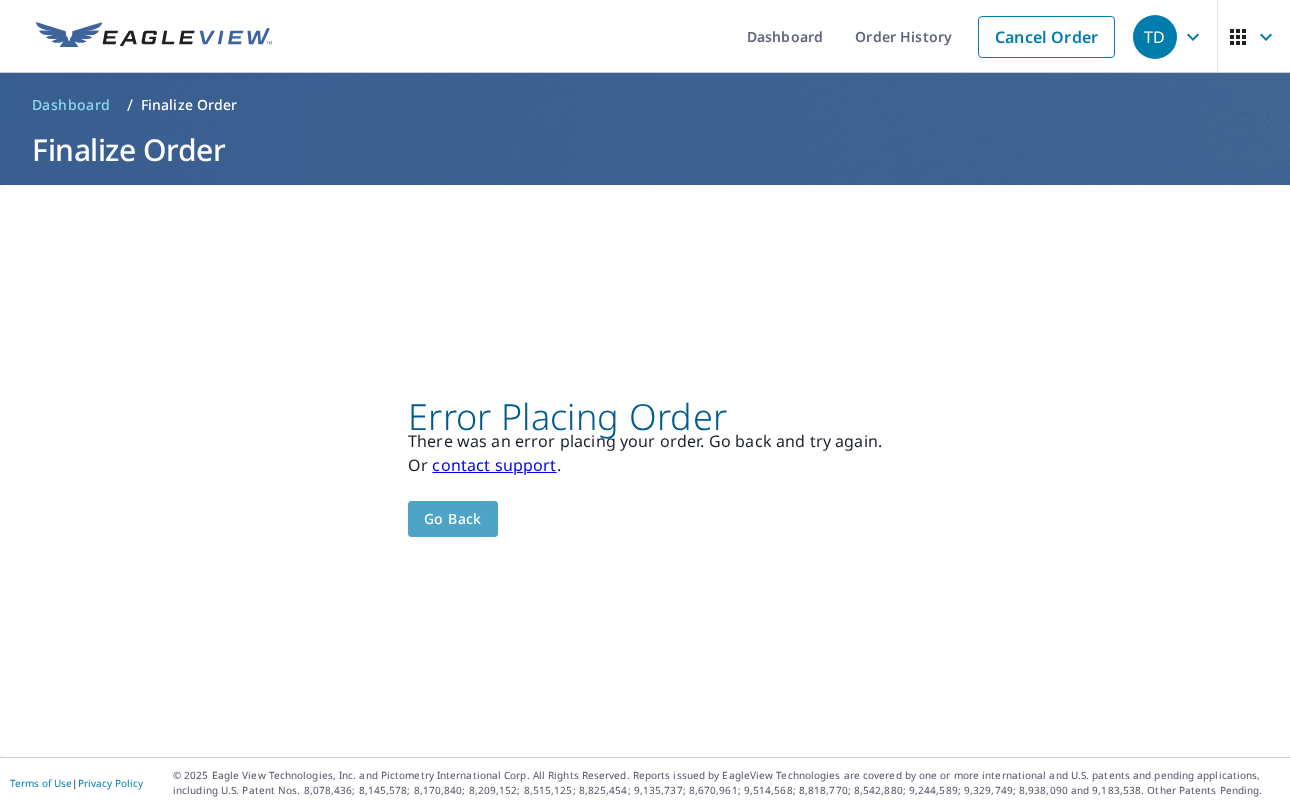 click on "Go back" at bounding box center (453, 519) 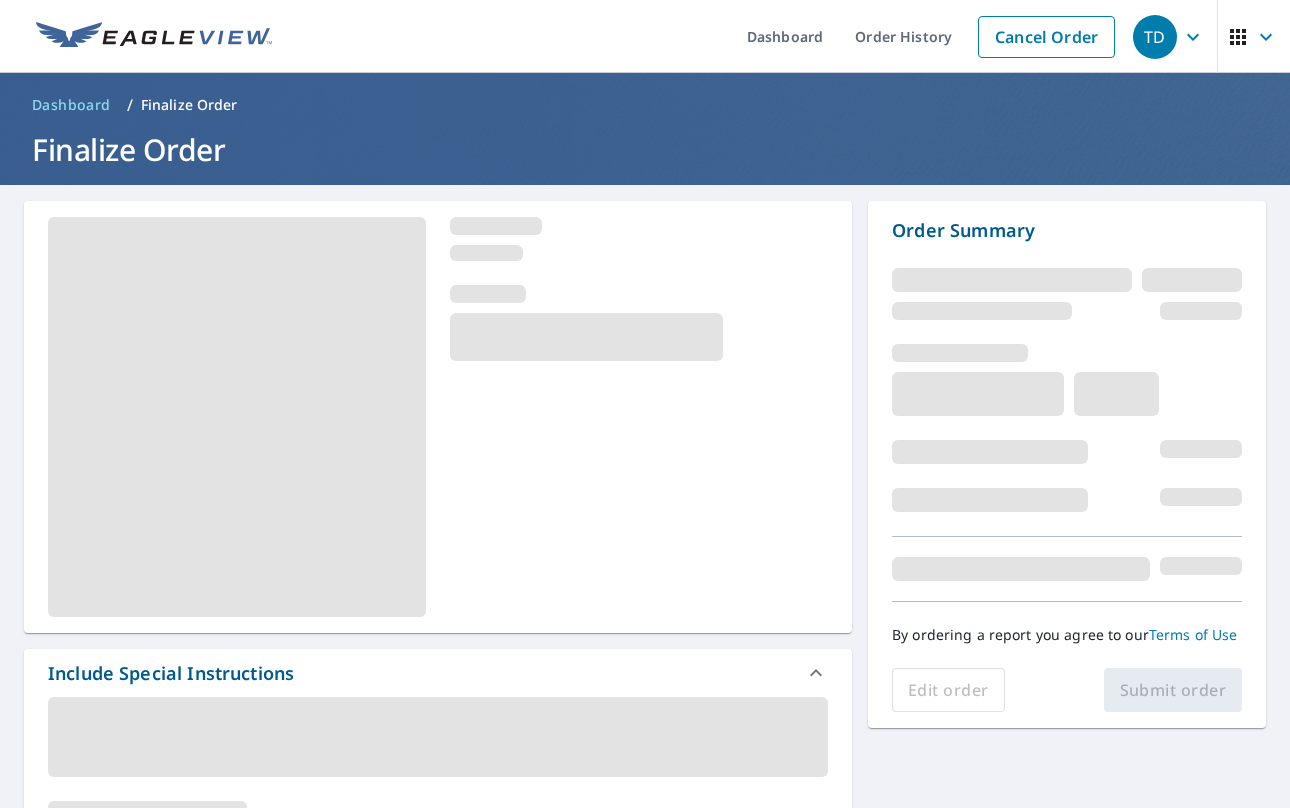 scroll, scrollTop: 0, scrollLeft: 0, axis: both 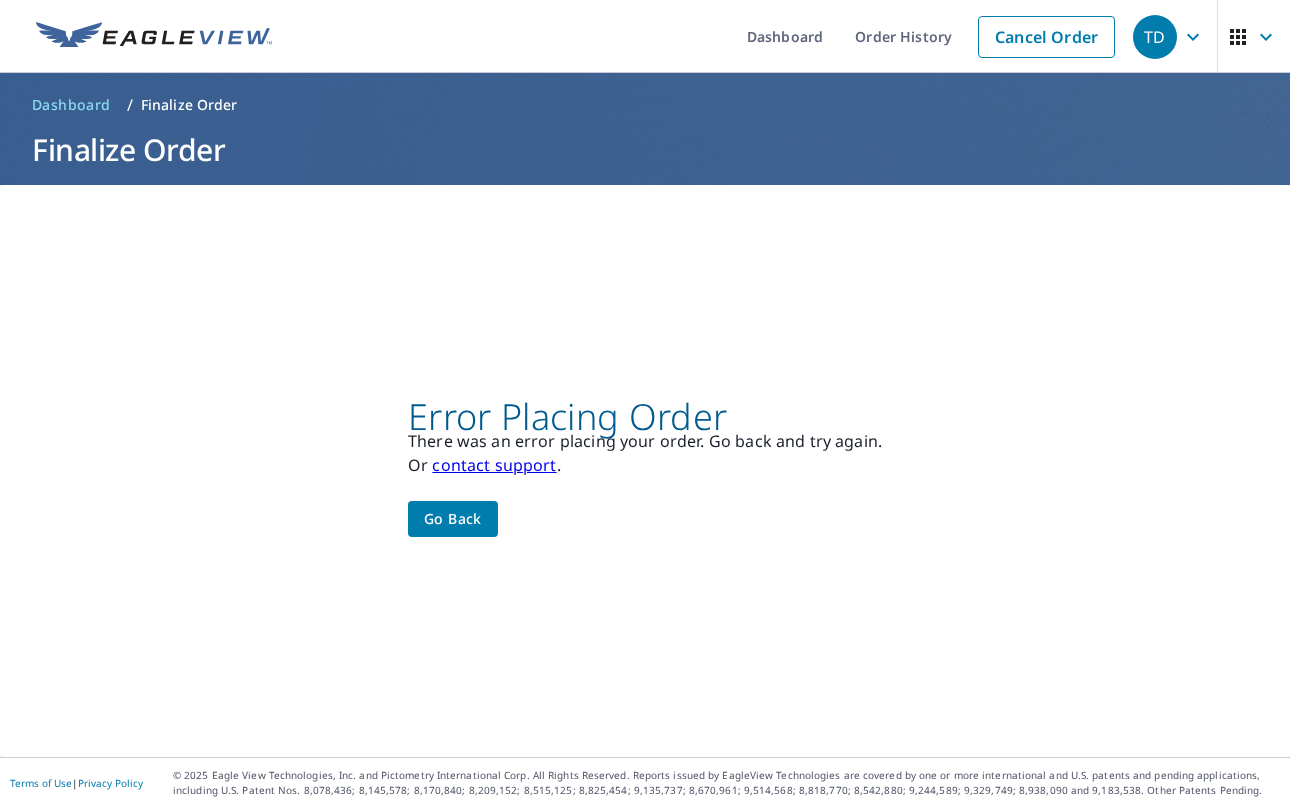 click on "Go back" at bounding box center (453, 519) 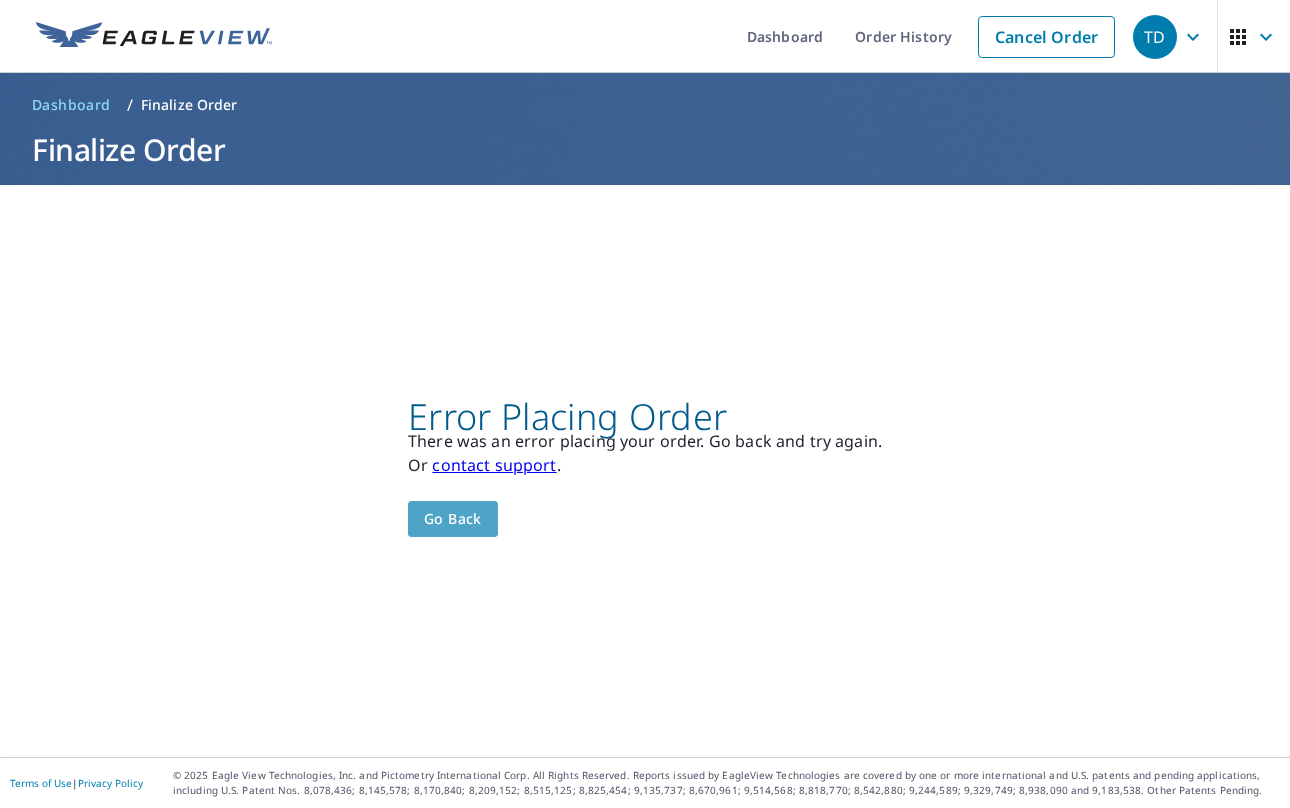 click on "Go back" at bounding box center (453, 519) 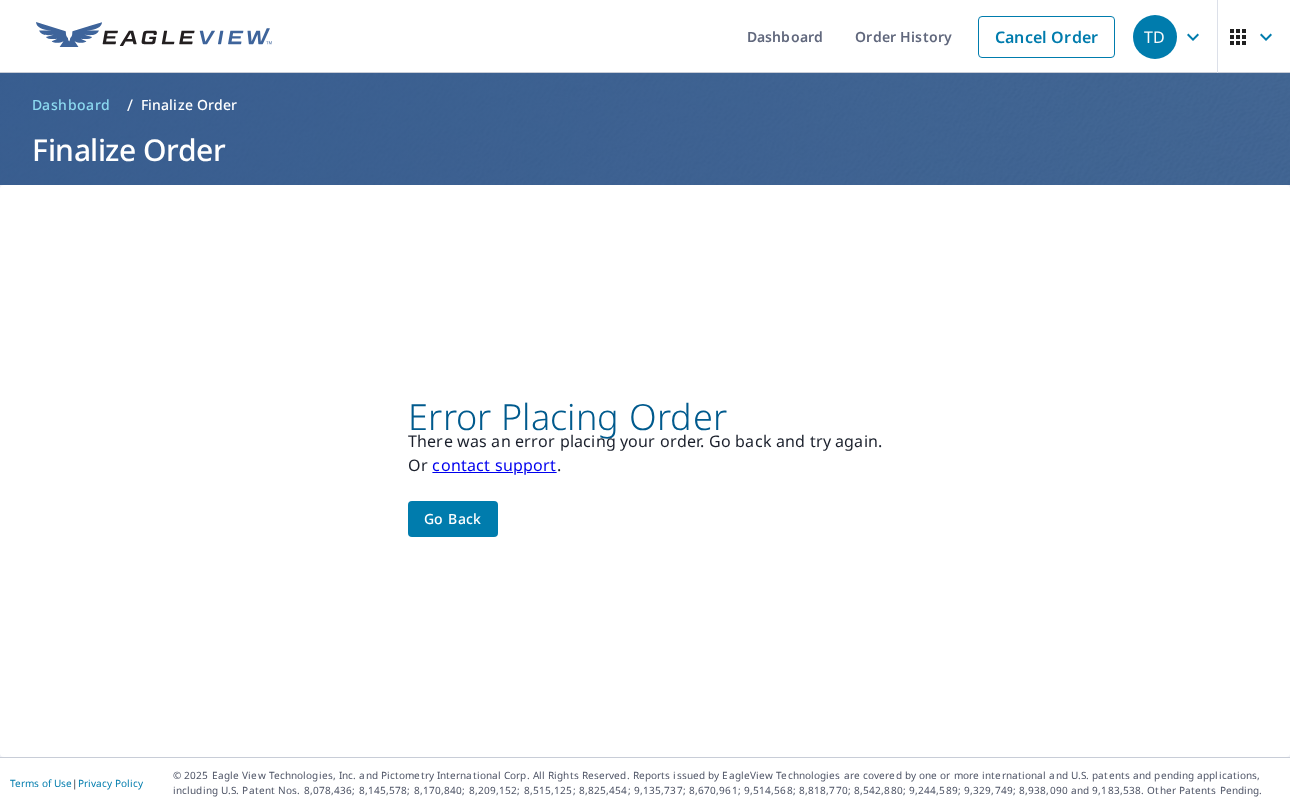 click on "Go back" at bounding box center [453, 519] 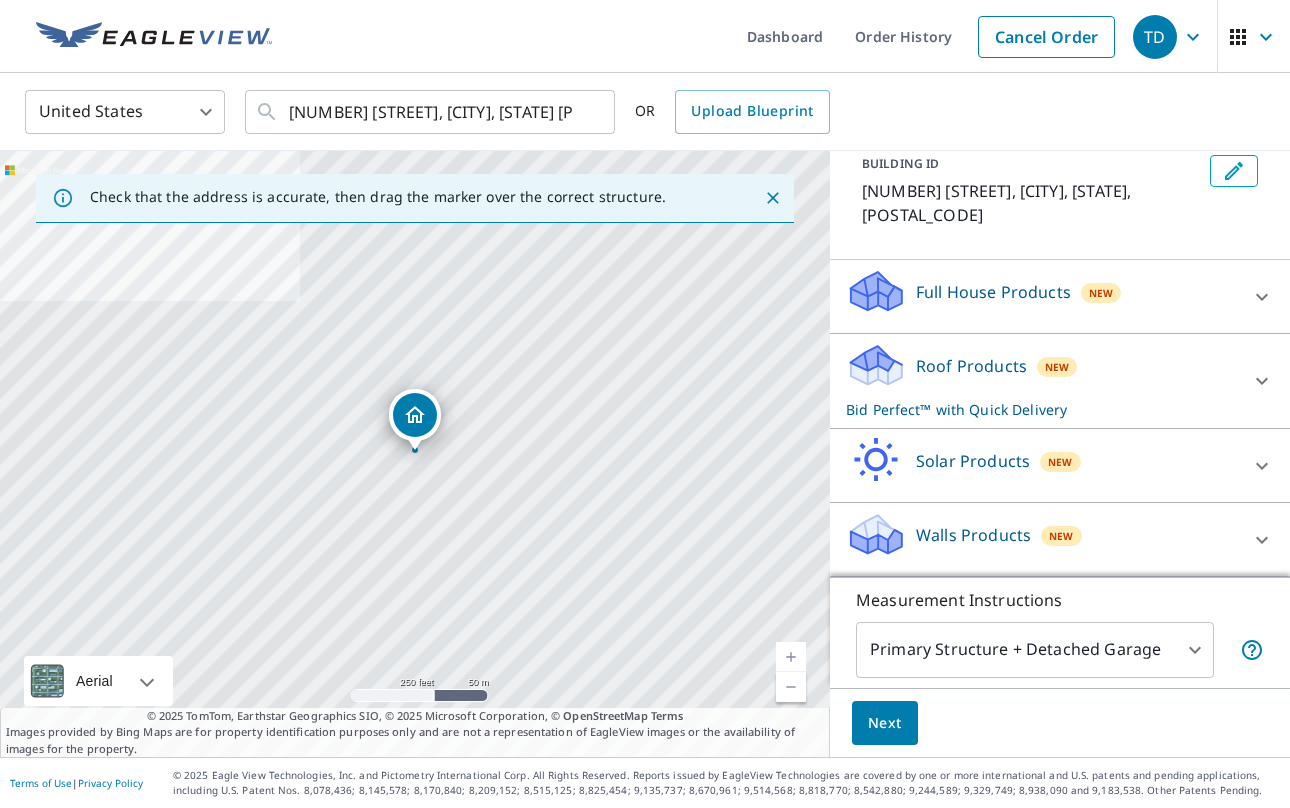 scroll, scrollTop: 122, scrollLeft: 0, axis: vertical 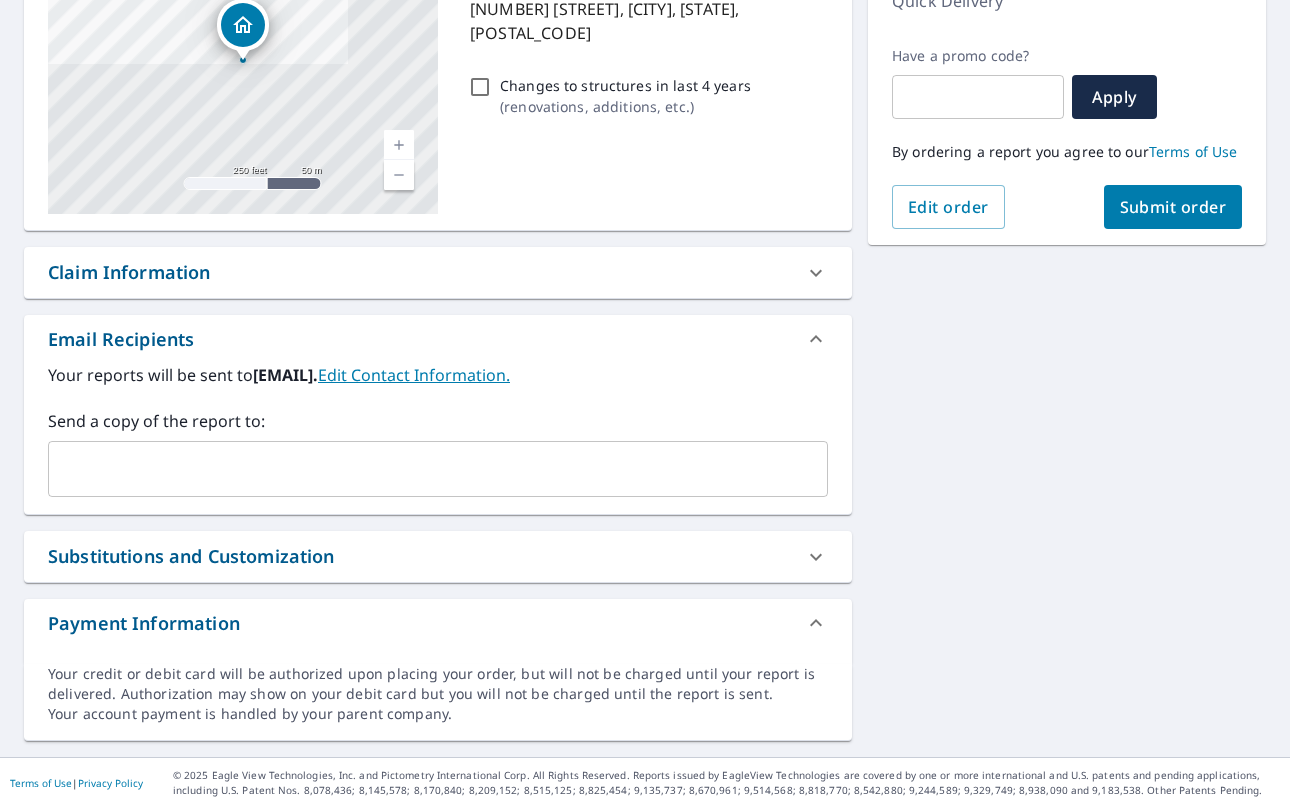 click at bounding box center [423, 469] 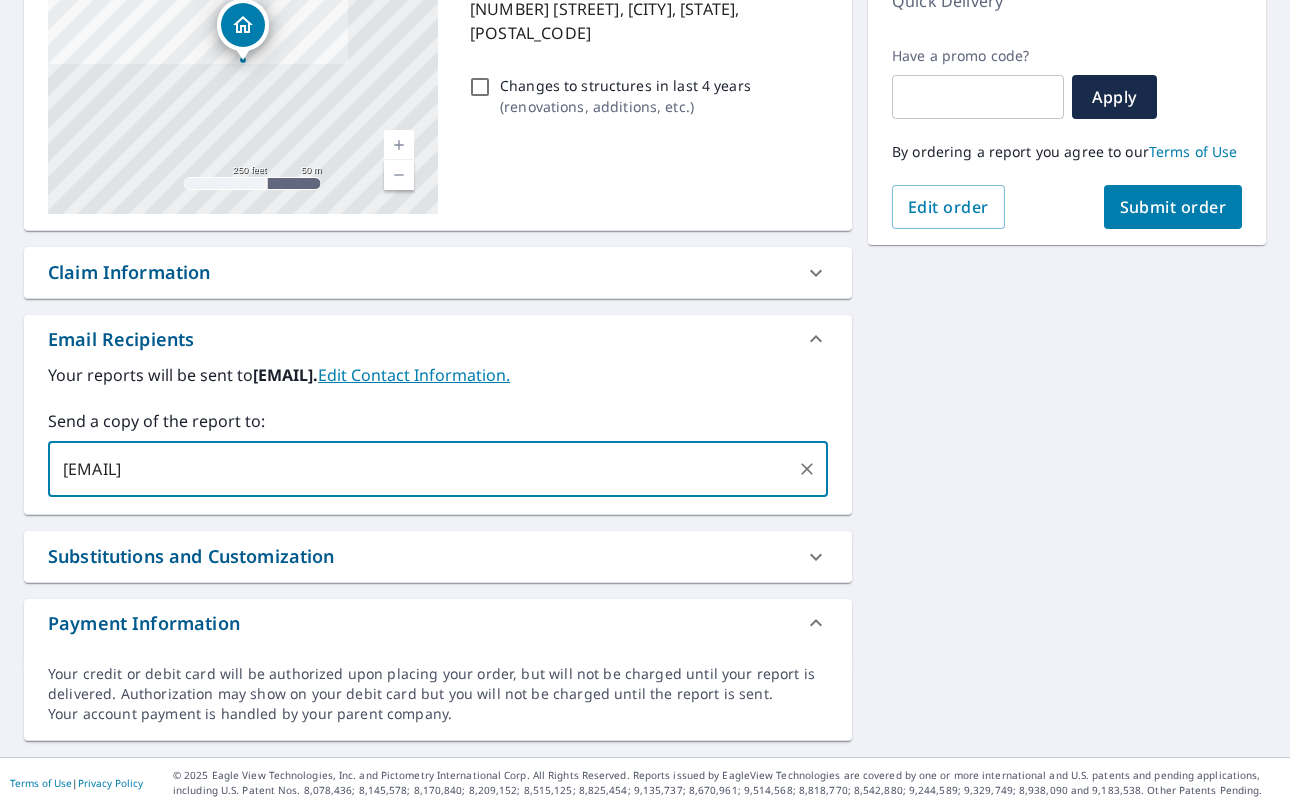 type on "[EMAIL]" 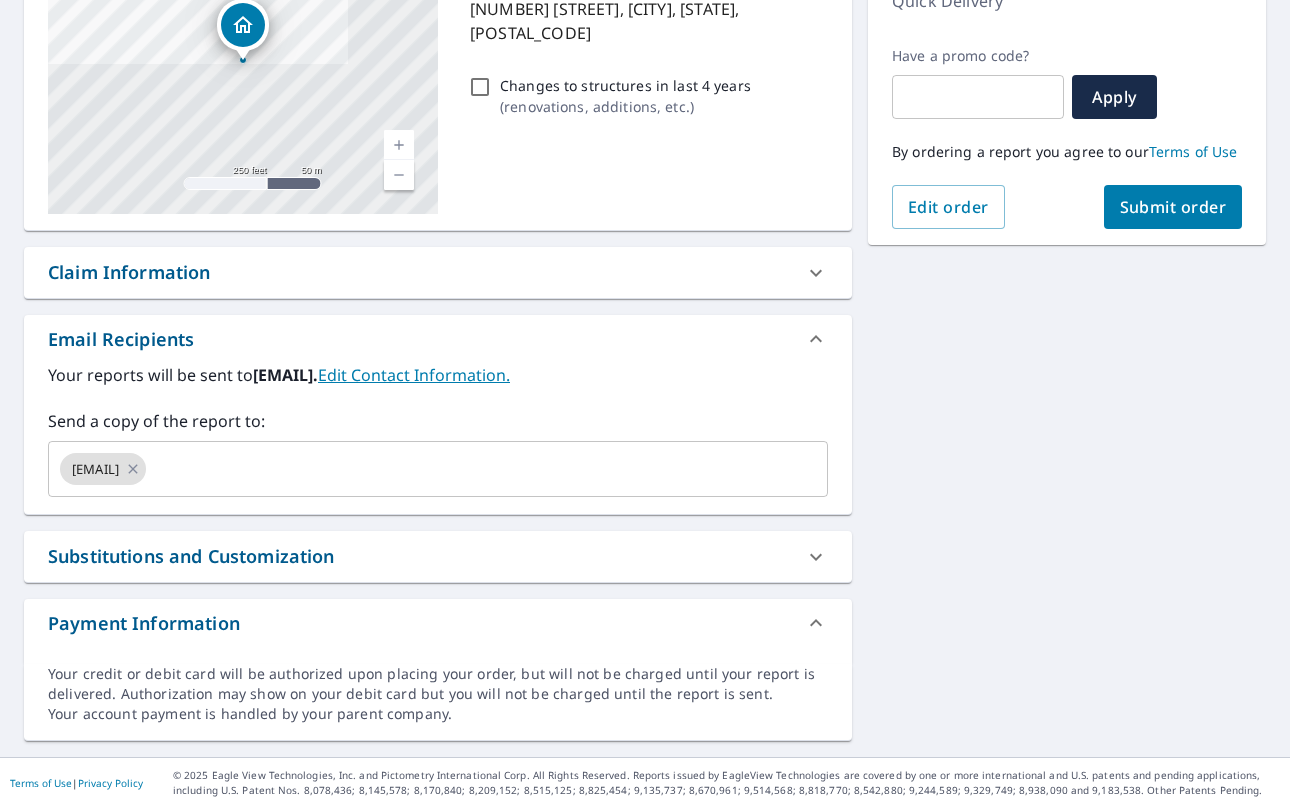 click on "[NUMBER] [STREET], [CITY], [STATE], [POSTAL_CODE] ... [EMAIL] ... [EMAIL]" at bounding box center (645, 319) 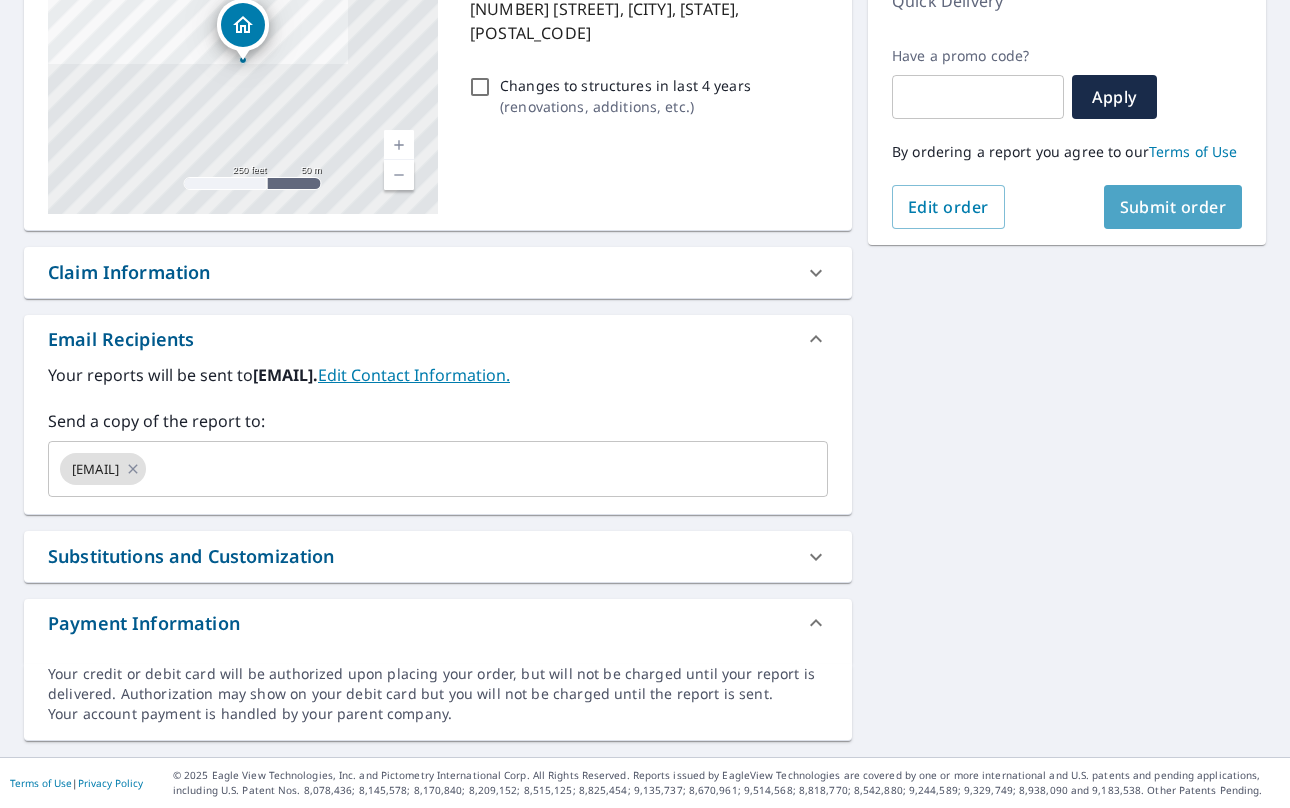click on "Submit order" at bounding box center (1173, 207) 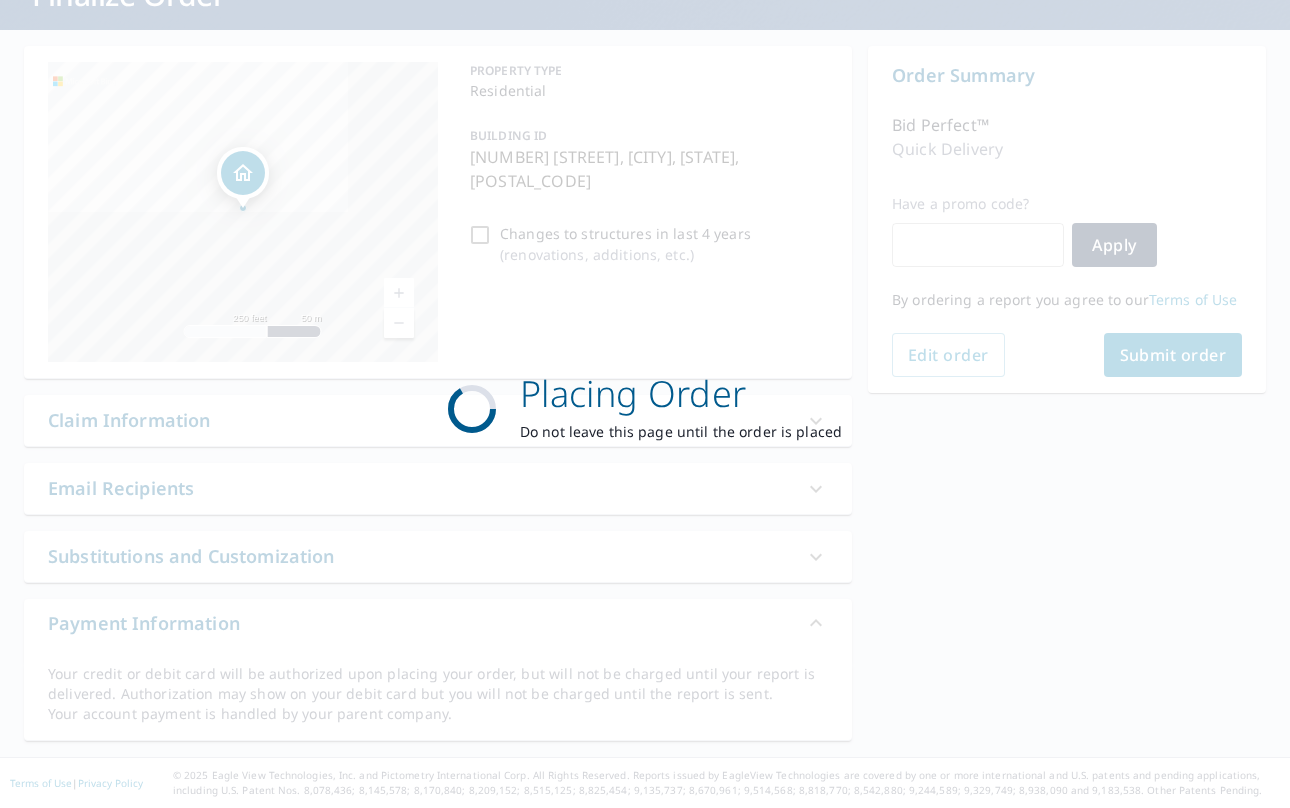 scroll, scrollTop: 0, scrollLeft: 0, axis: both 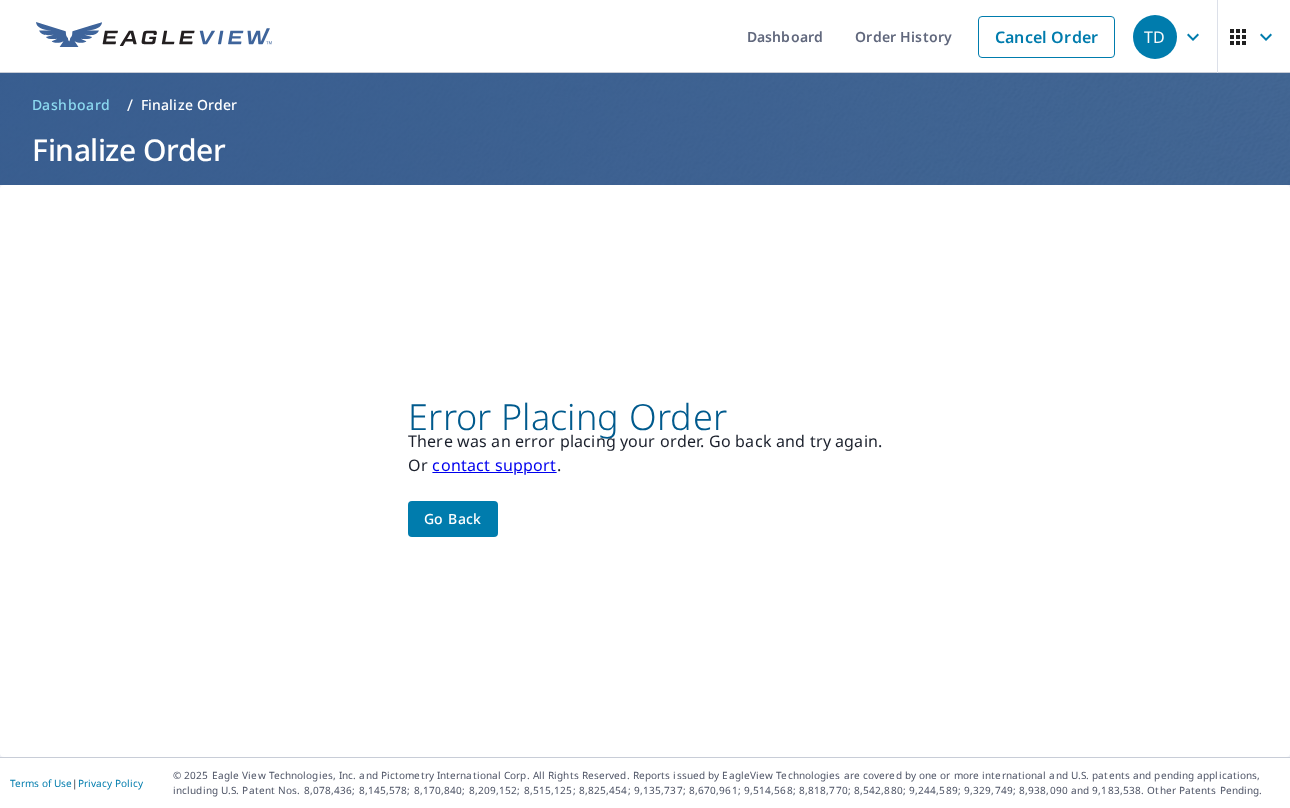 click on "Go back" at bounding box center (453, 519) 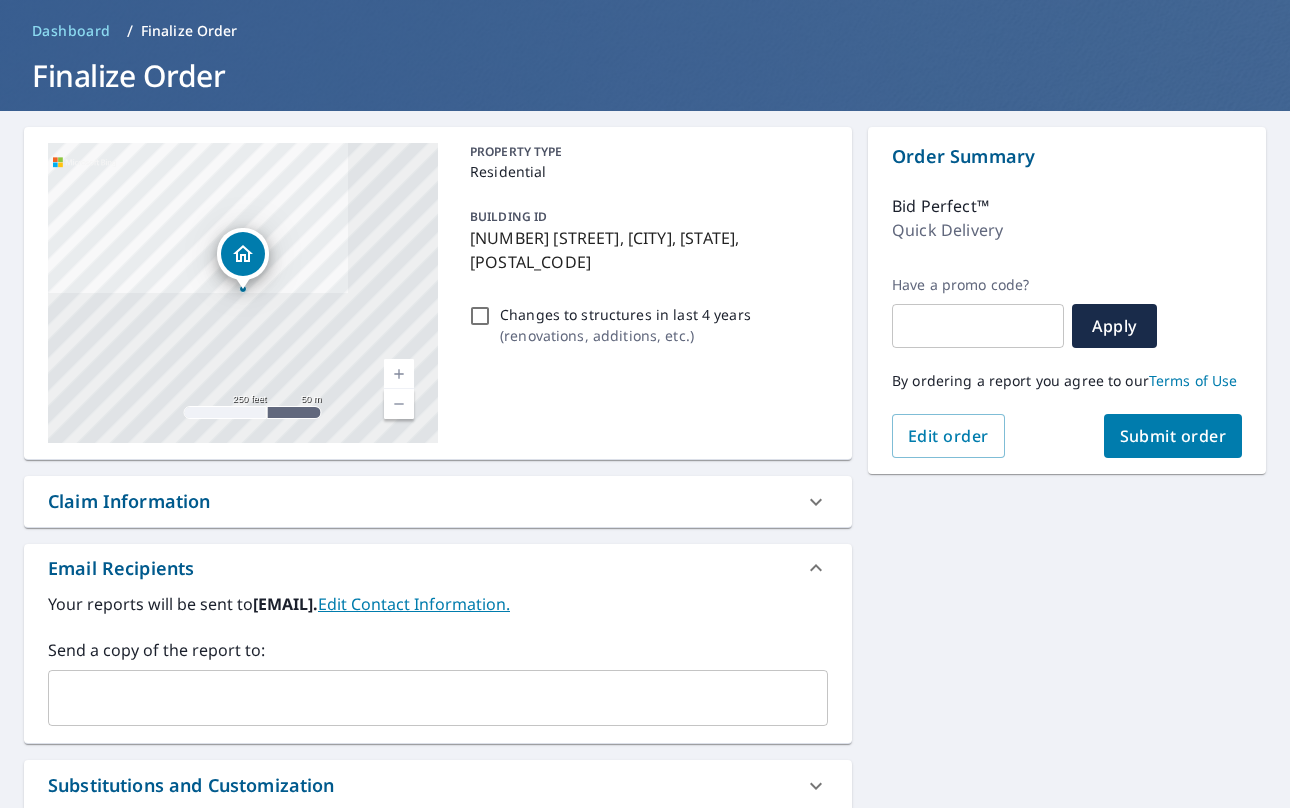 scroll, scrollTop: 83, scrollLeft: 0, axis: vertical 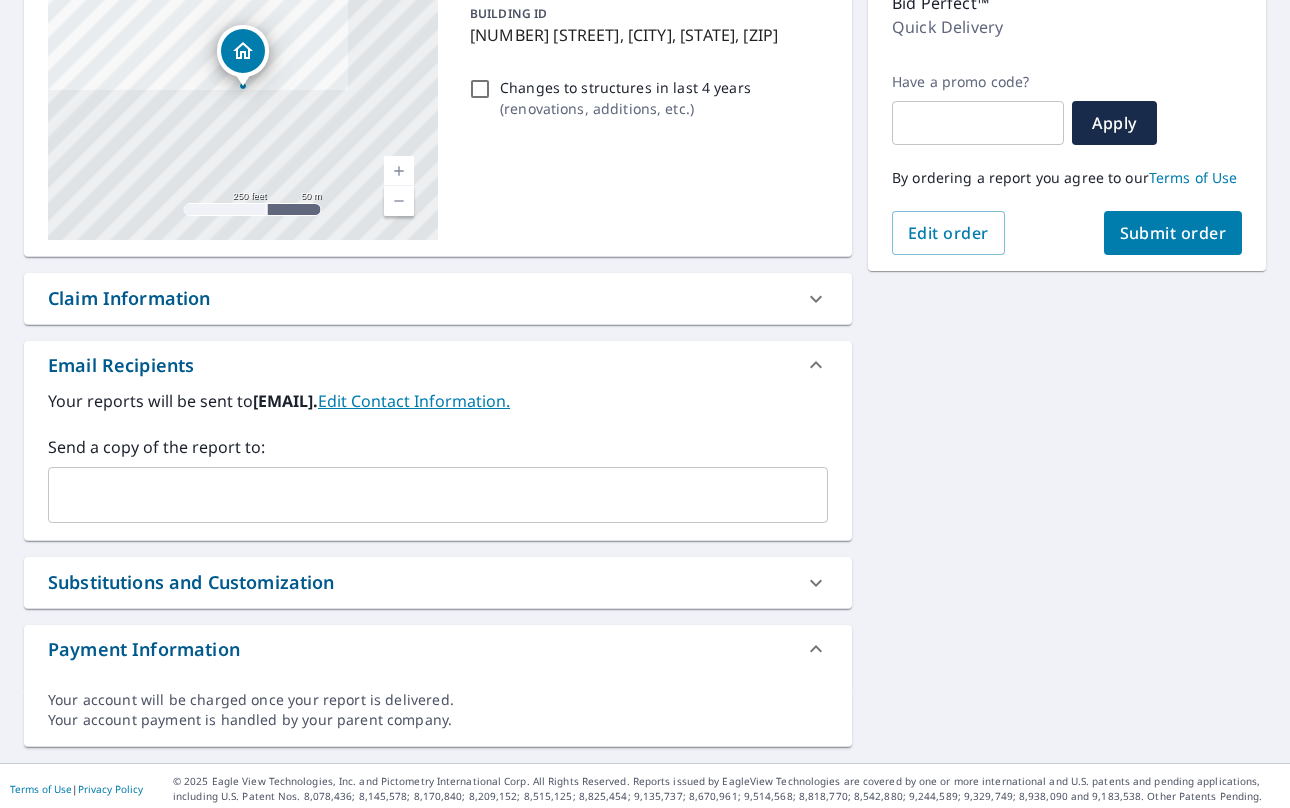 click at bounding box center [423, 495] 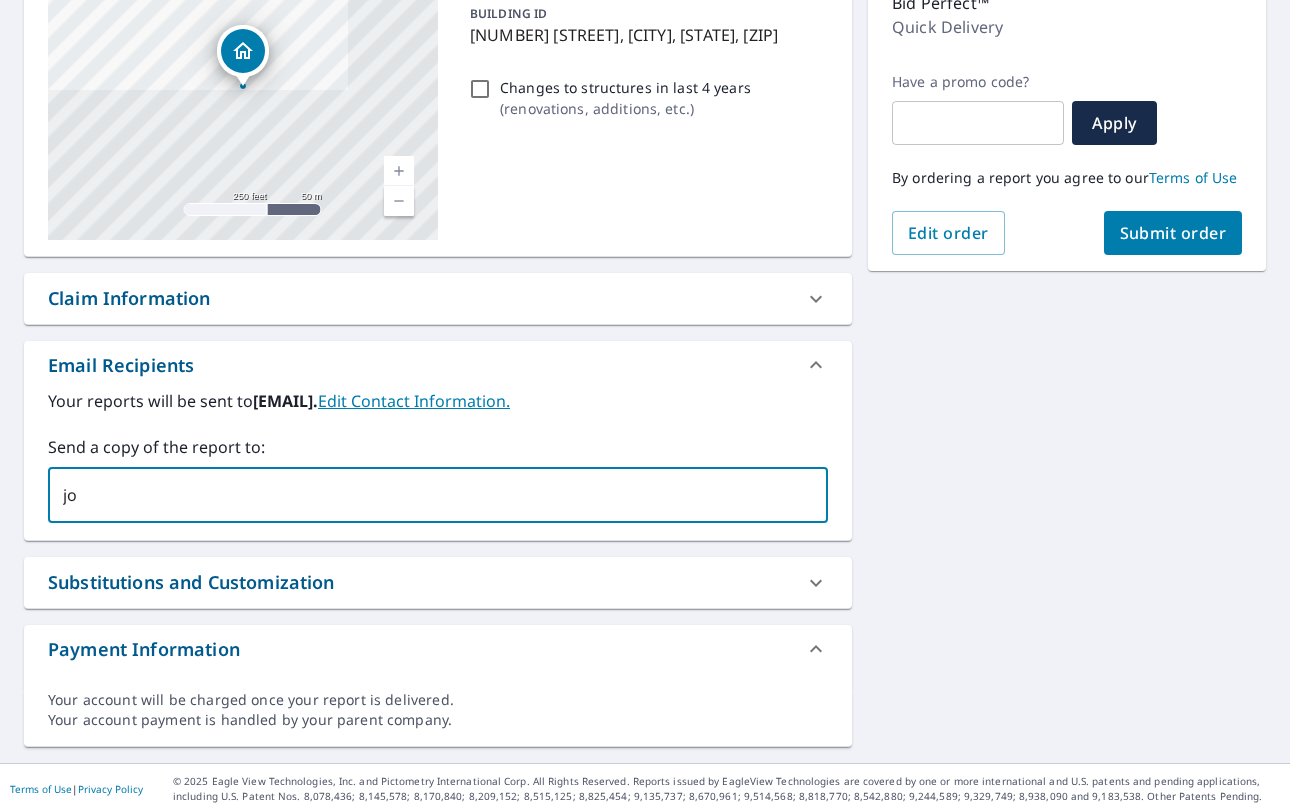 type on "joe" 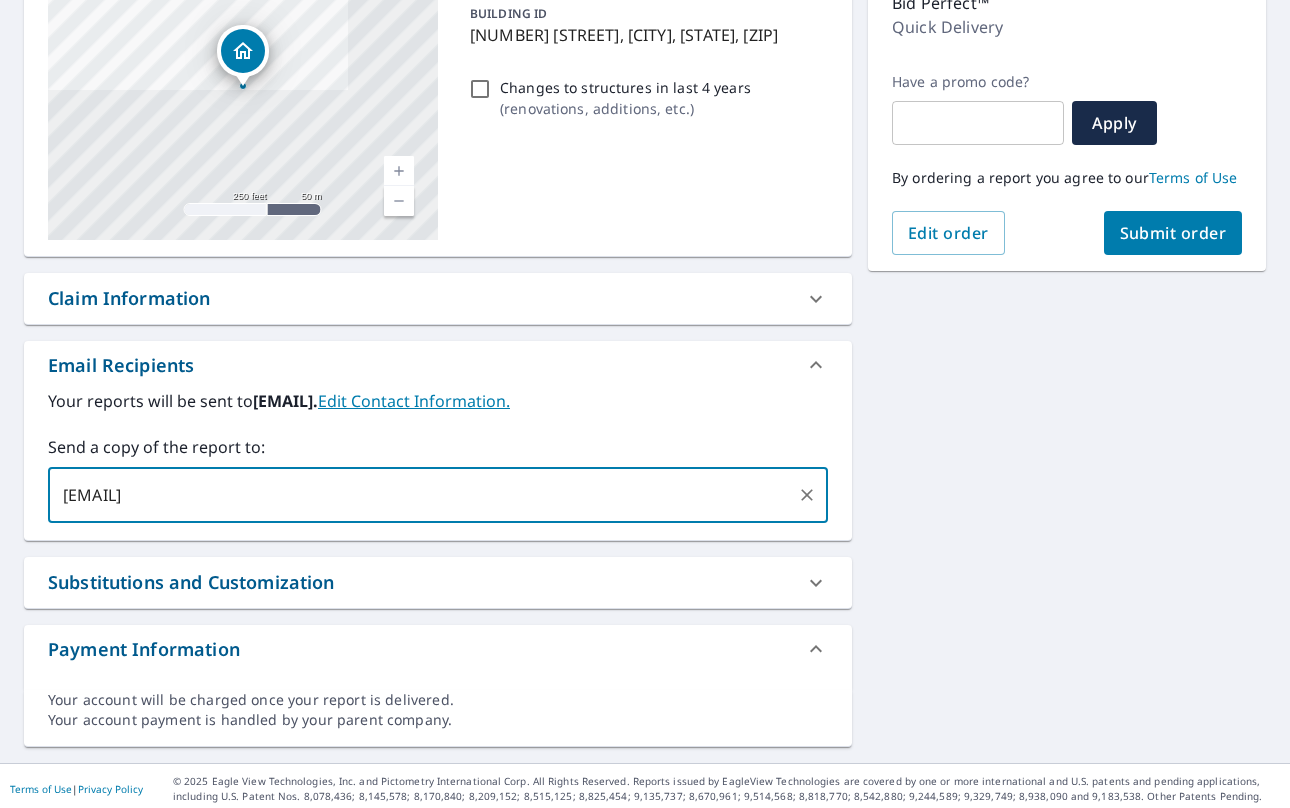 type on "[EMAIL]" 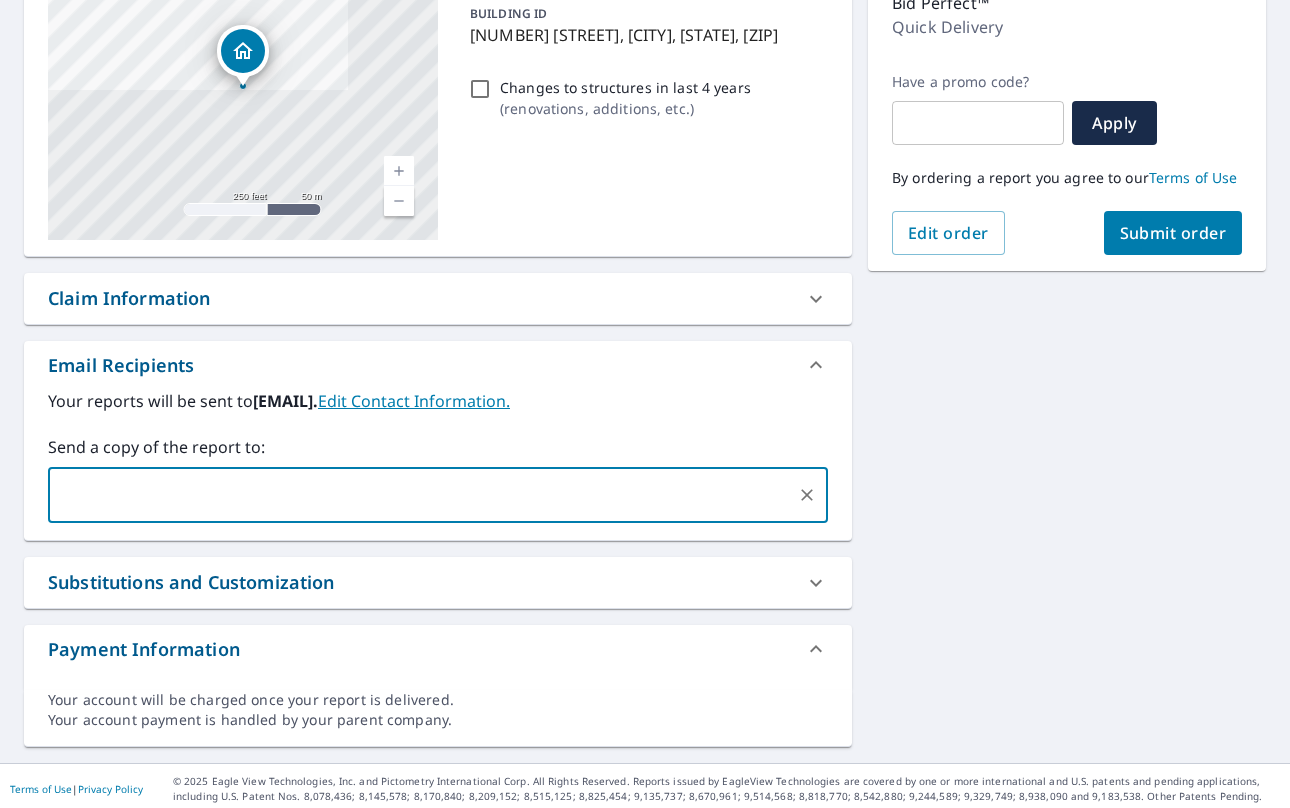 click on "[NUMBER] [STREET] [CITY], [STATE] [ZIP] [STREET] [CITY], [STATE] [ZIP] Aerial Road A standard road map Aerial A detailed look from above Labels Labels 250 feet 50 m © 2025 TomTom, © Vexcel Imaging, © 2025 Microsoft Corporation,  © OpenStreetMap Terms PROPERTY TYPE Residential BUILDING ID [NUMBER] [STREET], [CITY], [STATE], [ZIP] Changes to structures in last 4 years ( renovations, additions, etc. ) Claim Information Claim number ​ Claim information ​ PO number ​ Date of loss ​ Cat ID ​ Email Recipients Your reports will be sent to  [EMAIL].  Edit Contact Information. Send a copy of the report to: ​ Substitutions and Customization Roof measurement report substitutions If a Bid Perfect - Residential Report is unavailable send me a QuickSquares Report: Yes No Ask If a QuickSquares Report is unavailable send me a QuickSquares Extended Coverage Report: Yes No Ask If a Residential/Multi-Family Report is unavailable send me a Commercial Report: Yes No Ask Yes No Ask Yes No Ask DXF RXF XML" at bounding box center (645, 335) 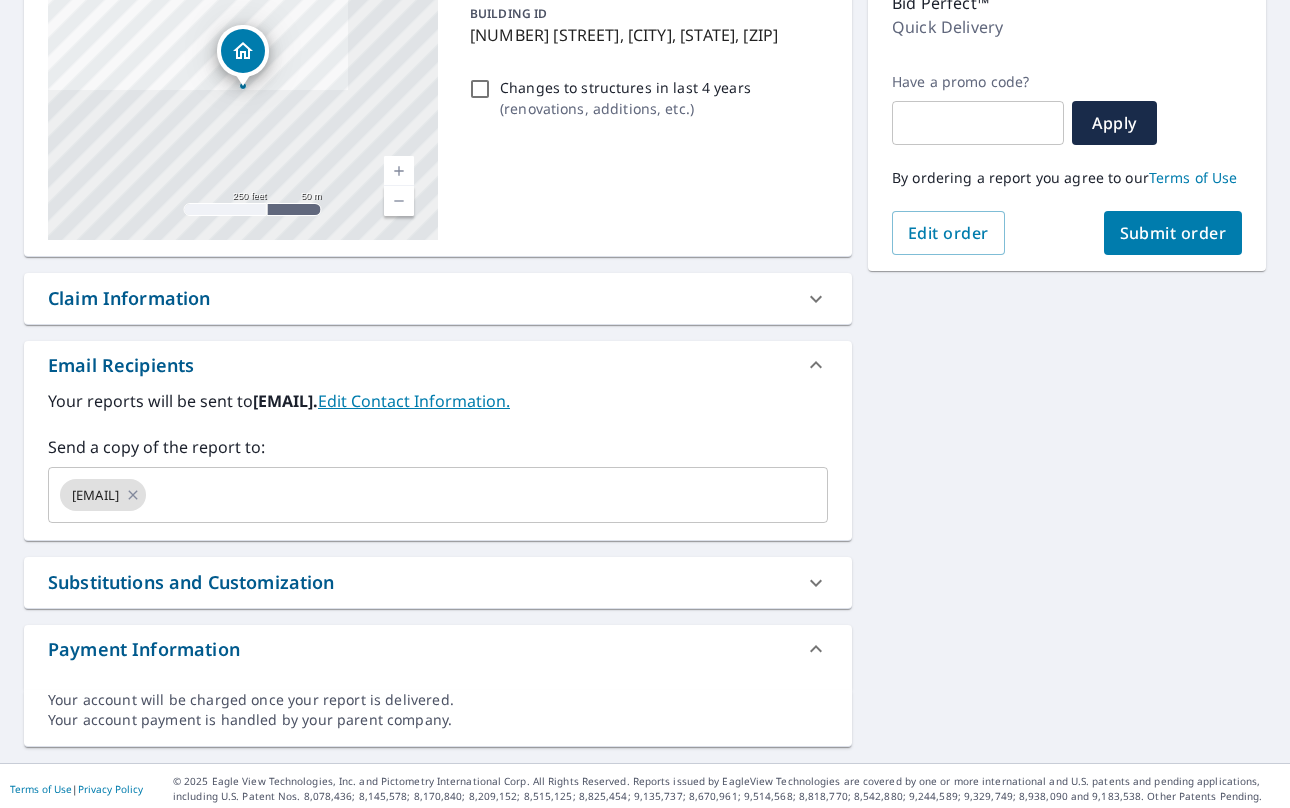 click on "Submit order" at bounding box center (1173, 233) 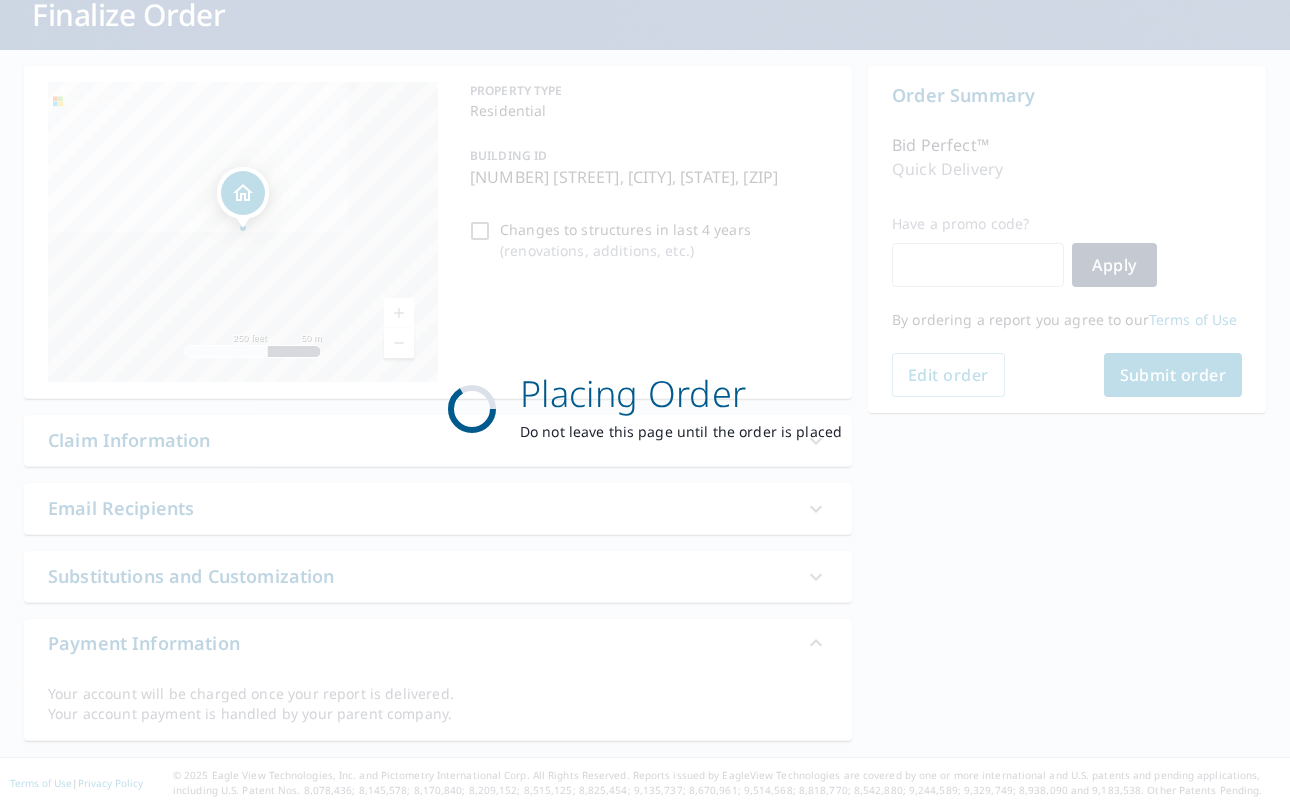 scroll, scrollTop: 135, scrollLeft: 0, axis: vertical 